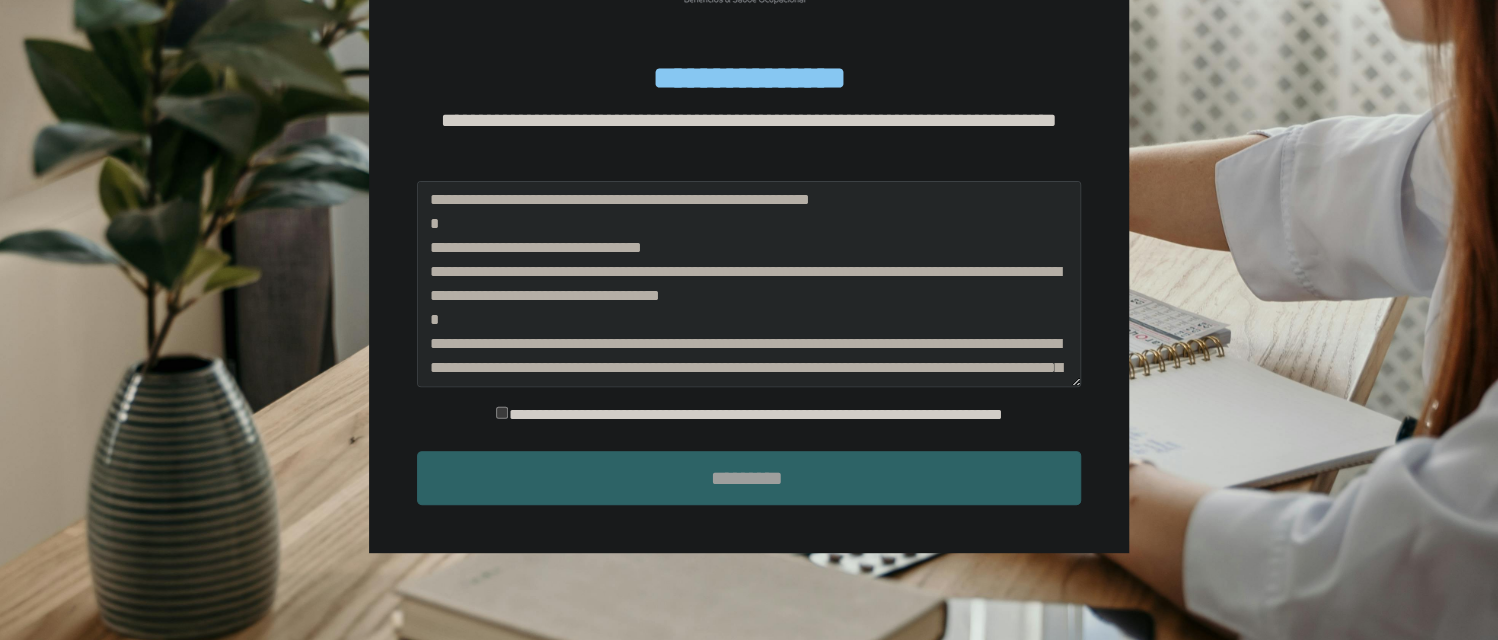 scroll, scrollTop: 239, scrollLeft: 0, axis: vertical 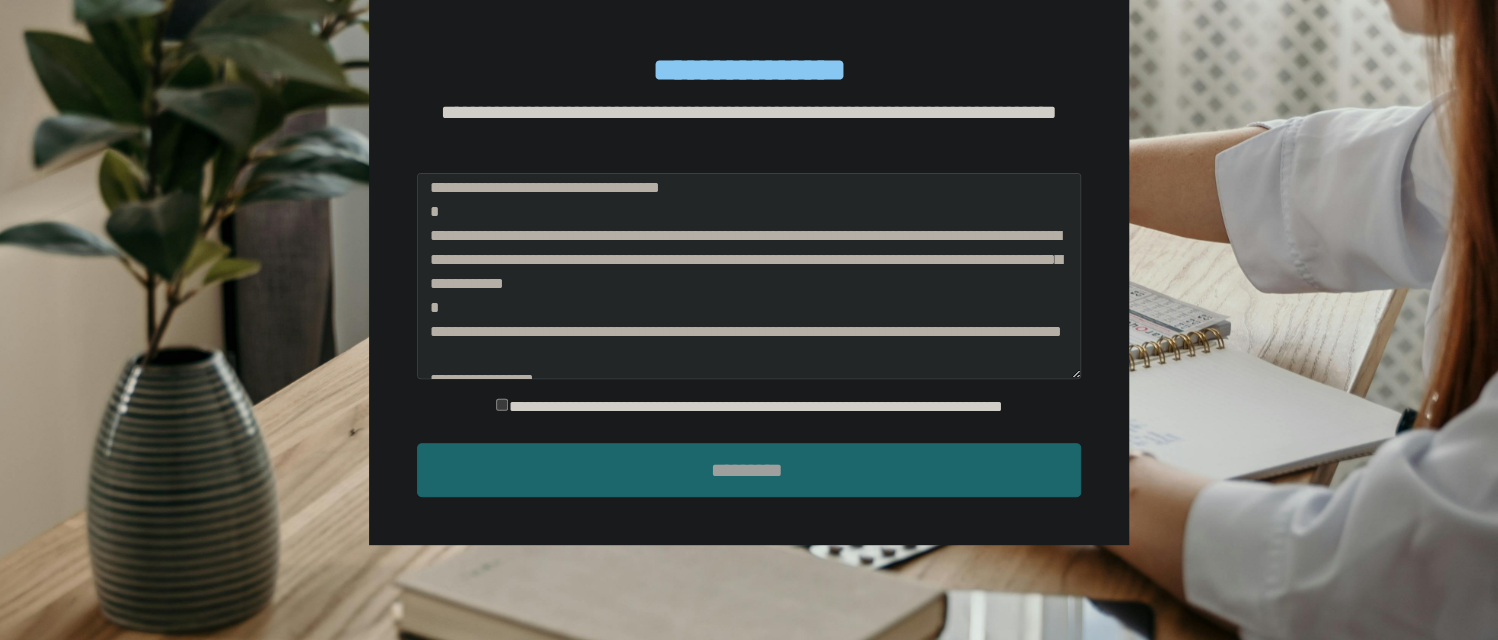 click on "**********" at bounding box center [749, 407] 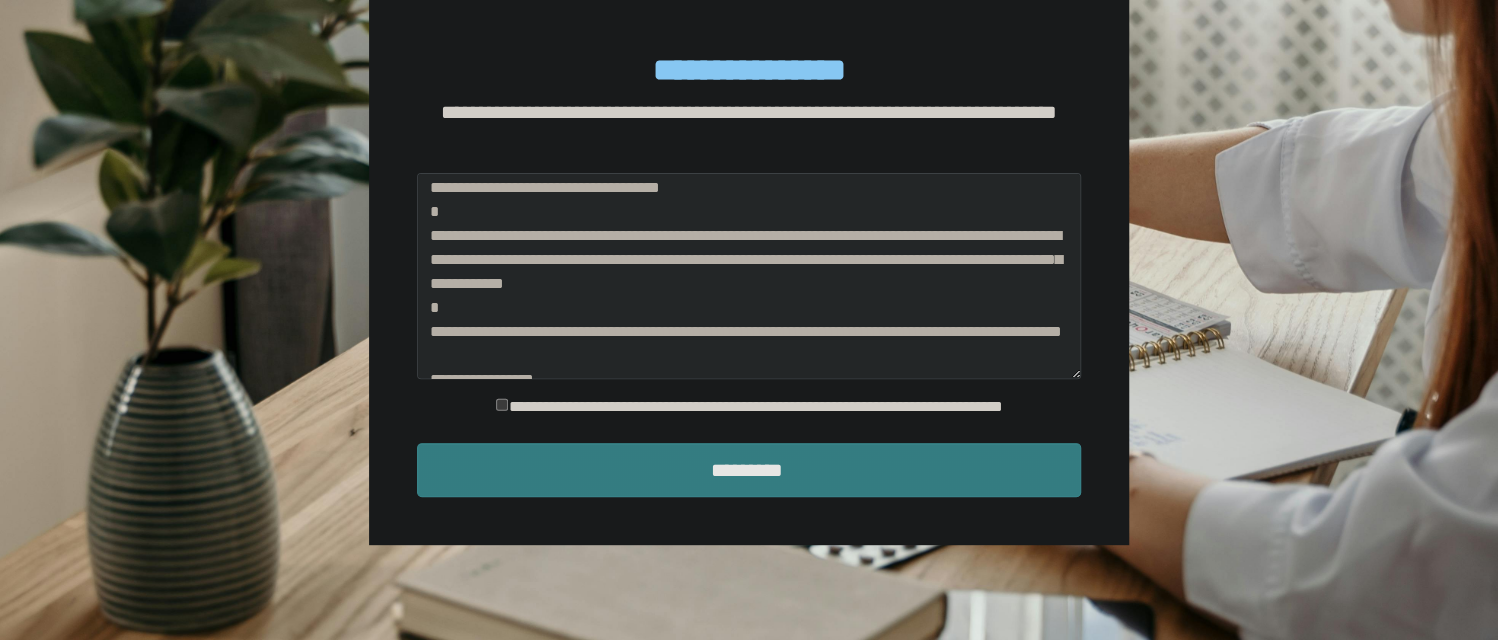 click on "*********" at bounding box center [749, 470] 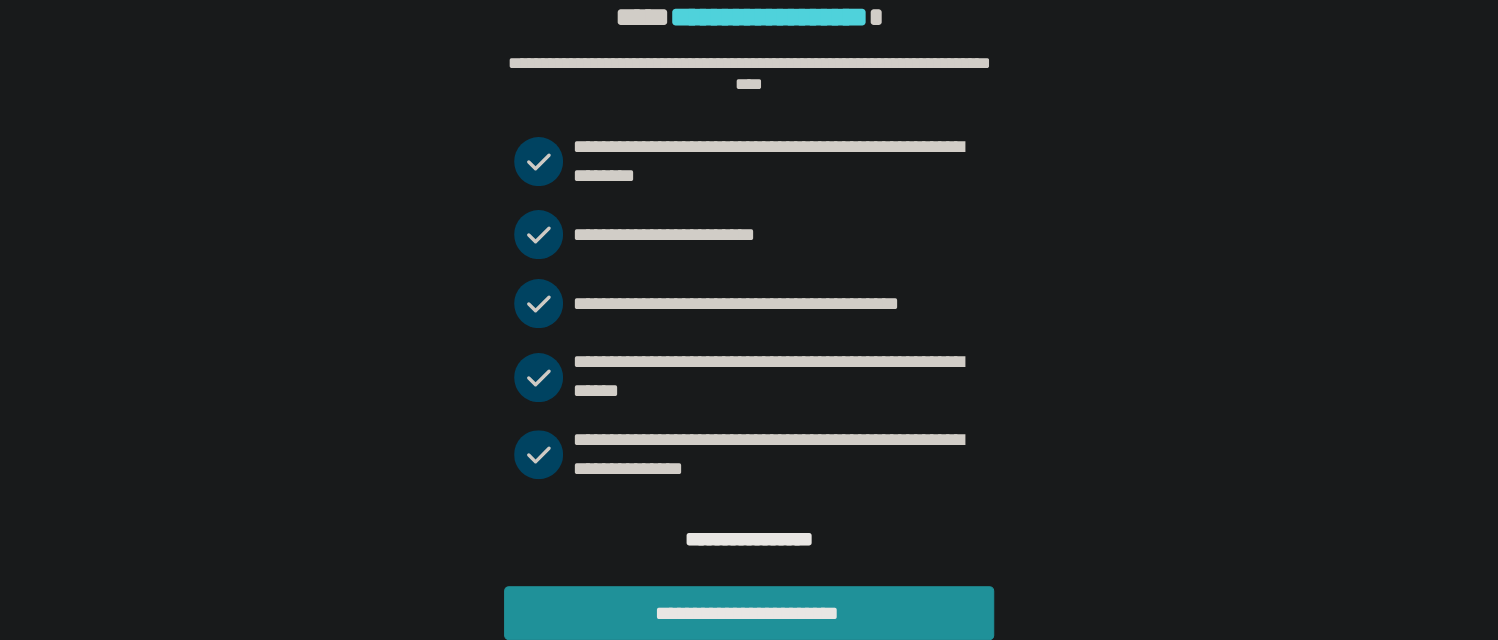 scroll, scrollTop: 101, scrollLeft: 0, axis: vertical 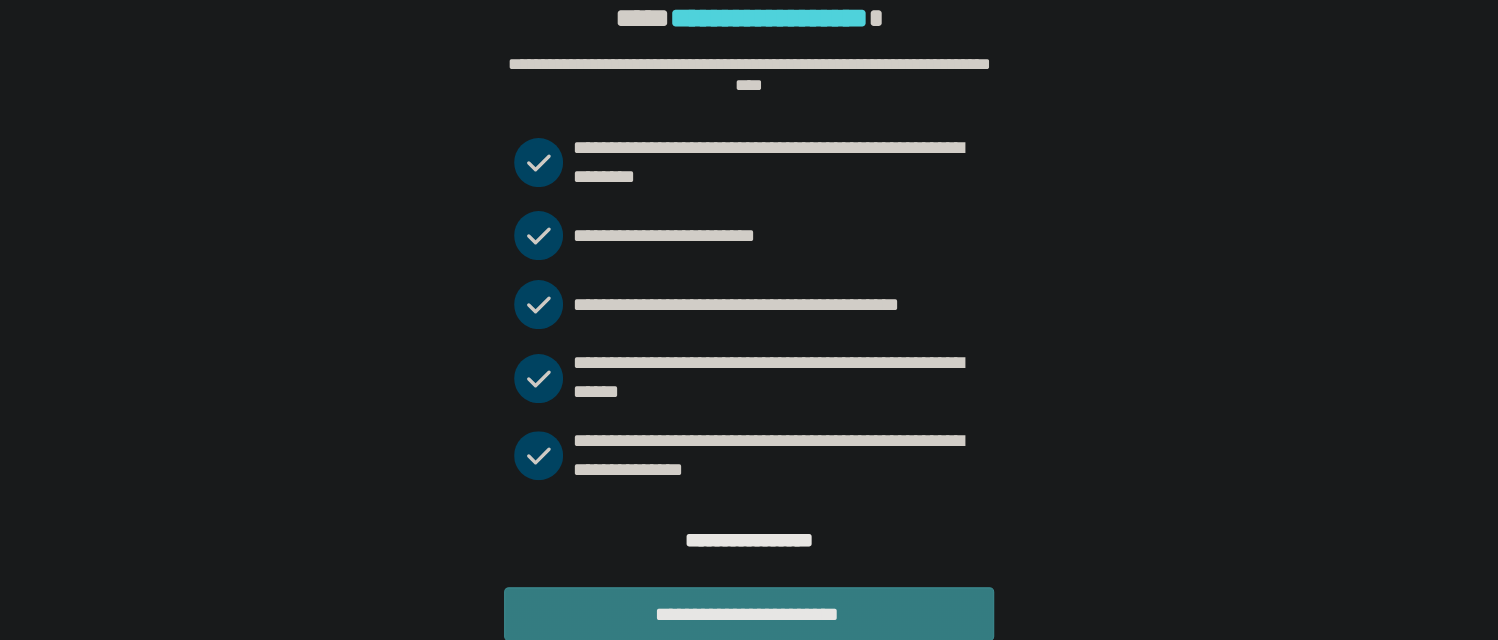 click on "**********" at bounding box center [749, 614] 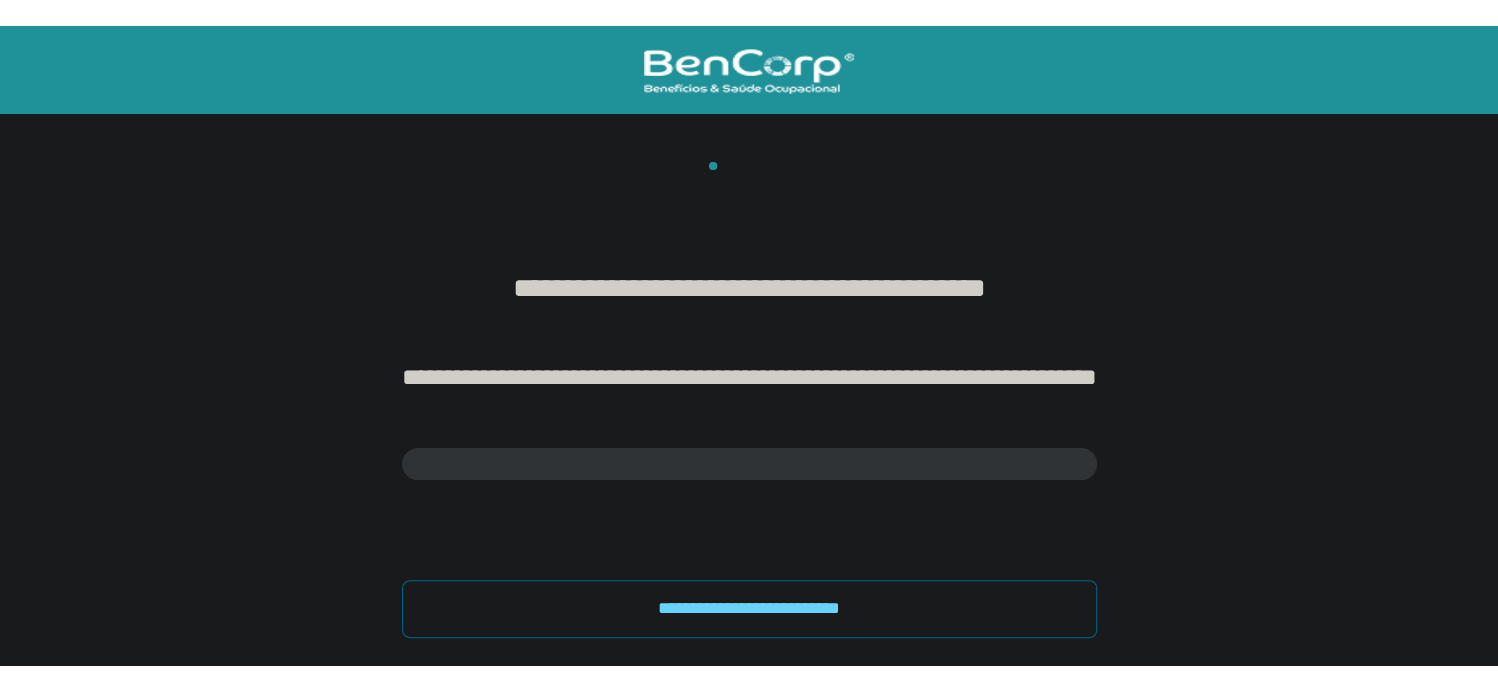 scroll, scrollTop: 0, scrollLeft: 0, axis: both 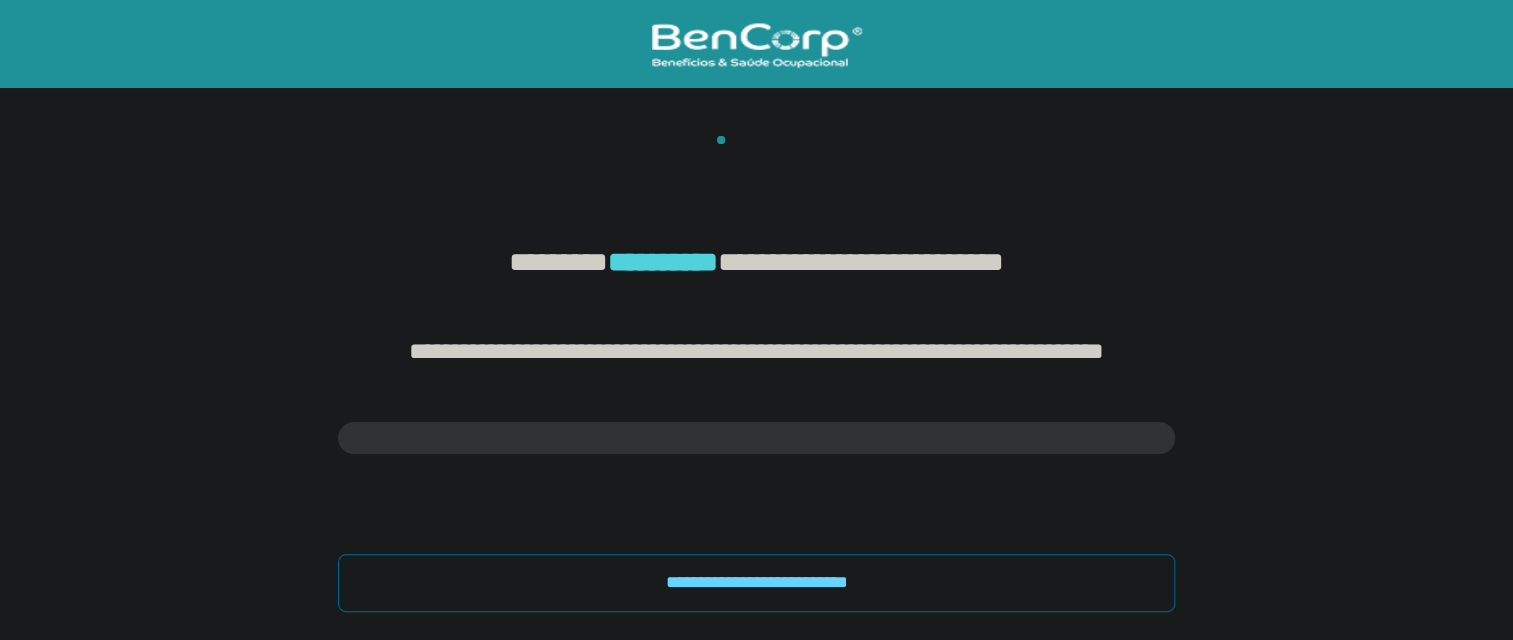 click on "**********" at bounding box center [756, 306] 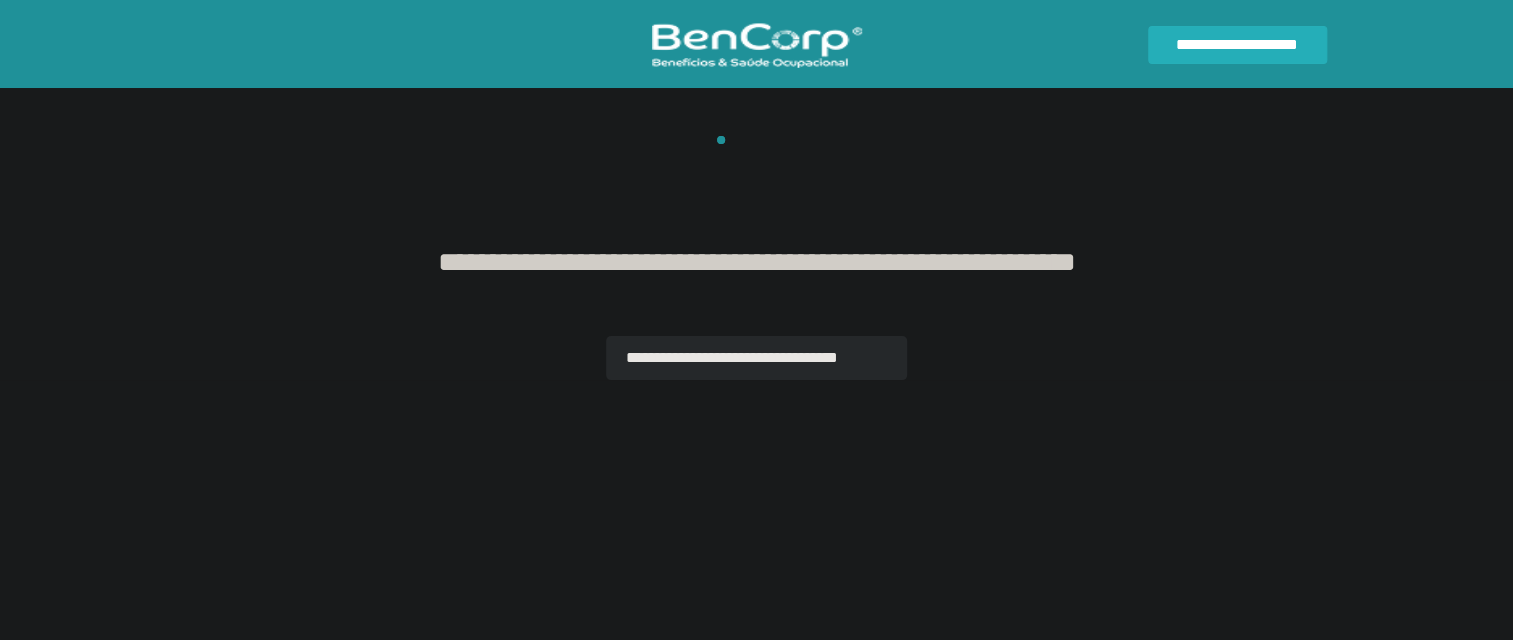 click on "**********" at bounding box center [757, 248] 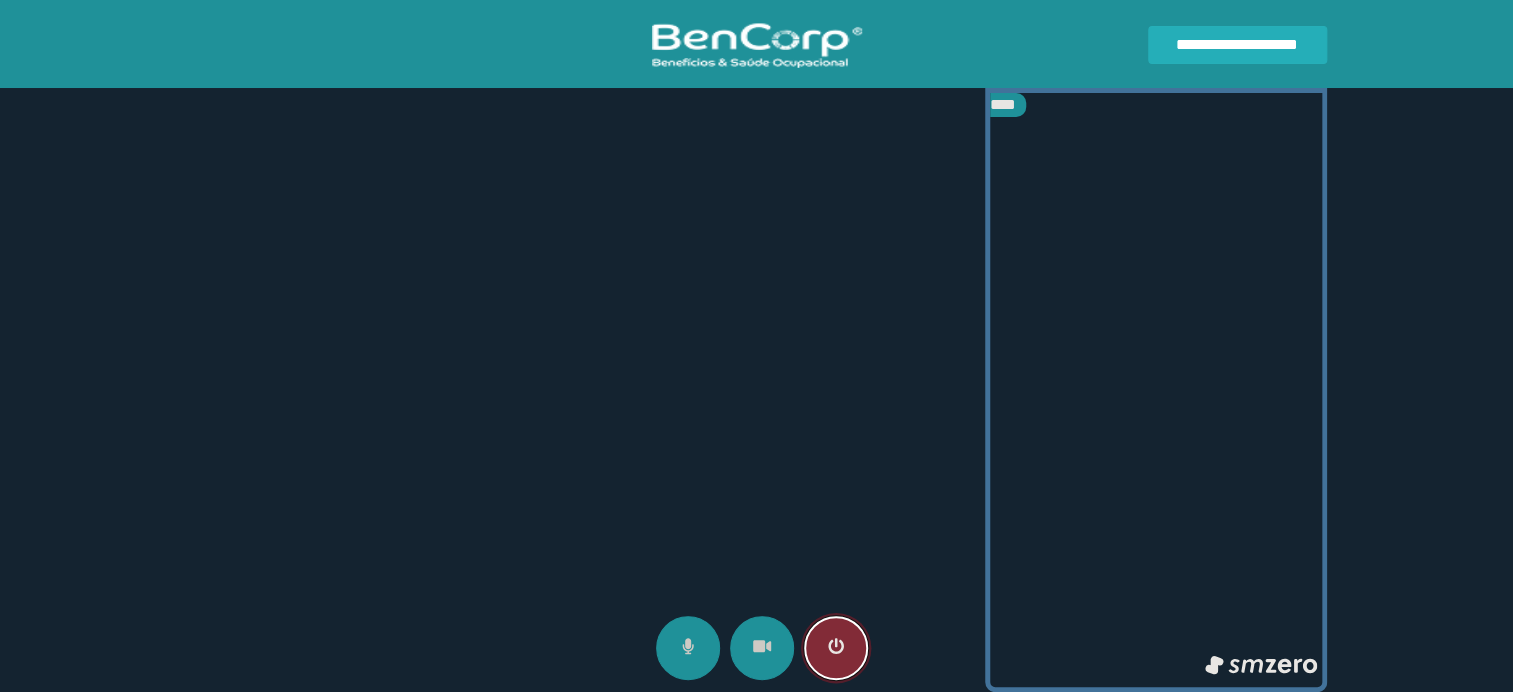click at bounding box center (836, 648) 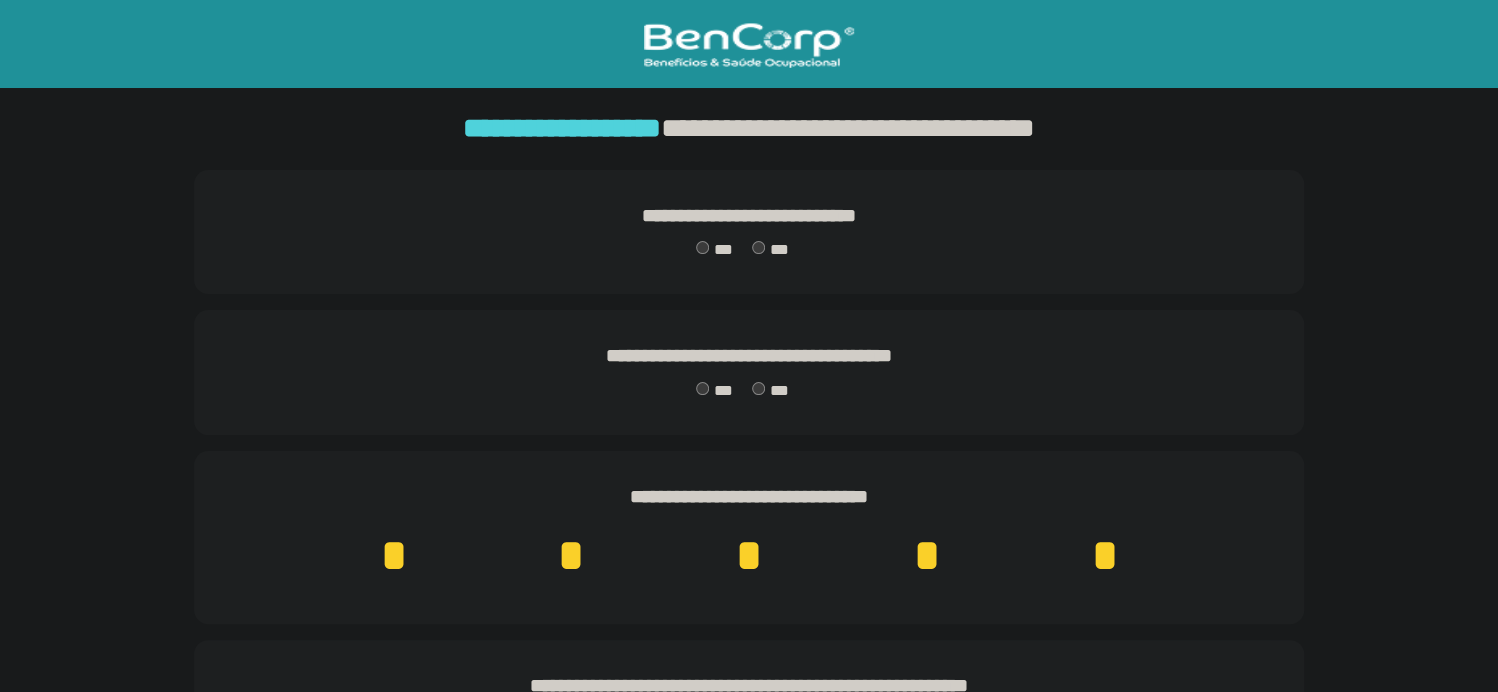click on "***" at bounding box center [714, 250] 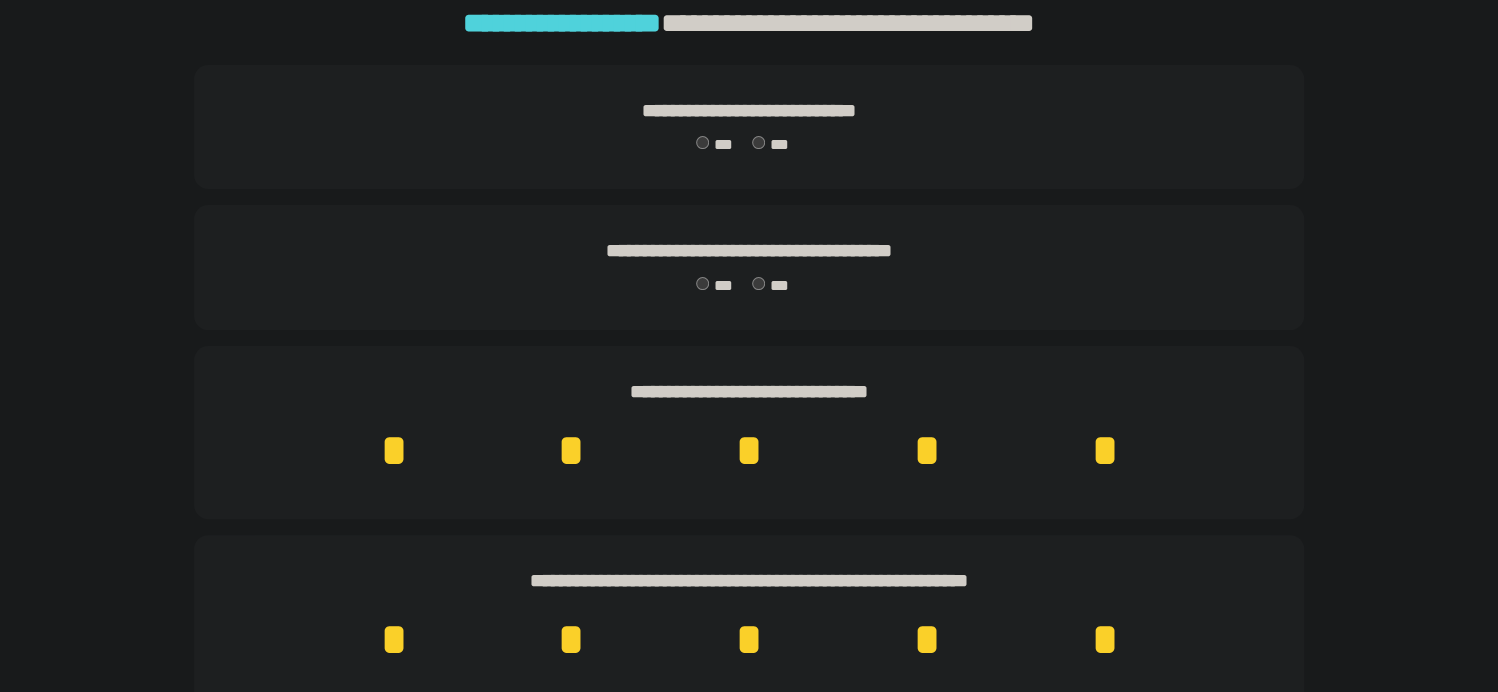 scroll, scrollTop: 200, scrollLeft: 0, axis: vertical 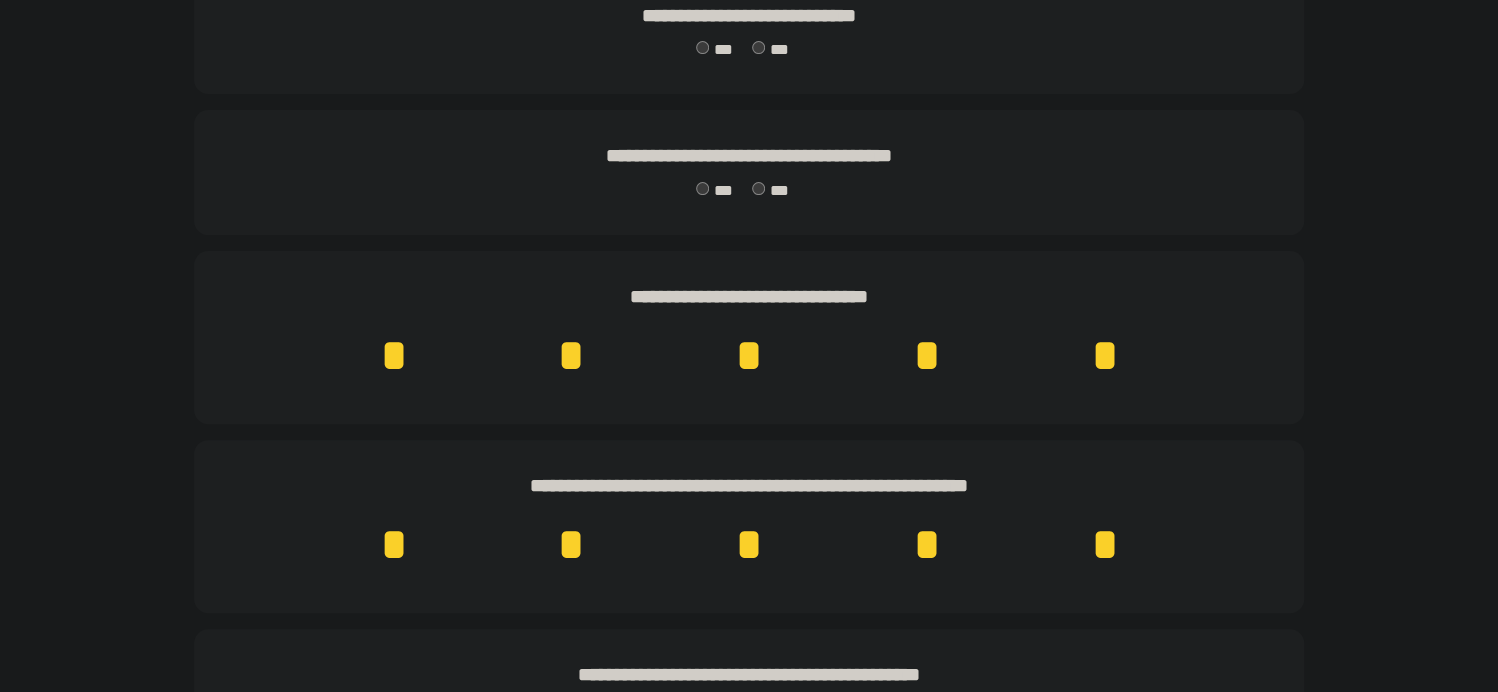 click on "* * * * *" at bounding box center [749, 356] 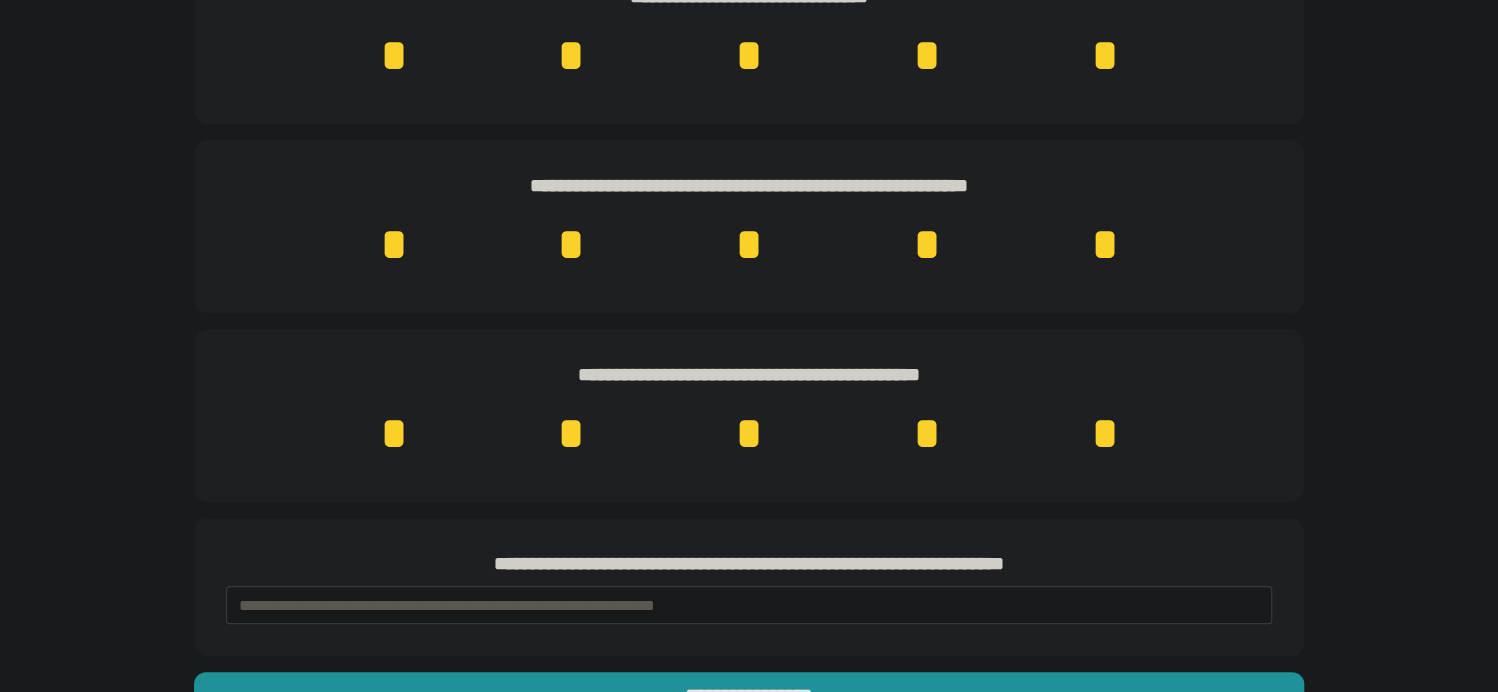 click on "*" at bounding box center [1104, 434] 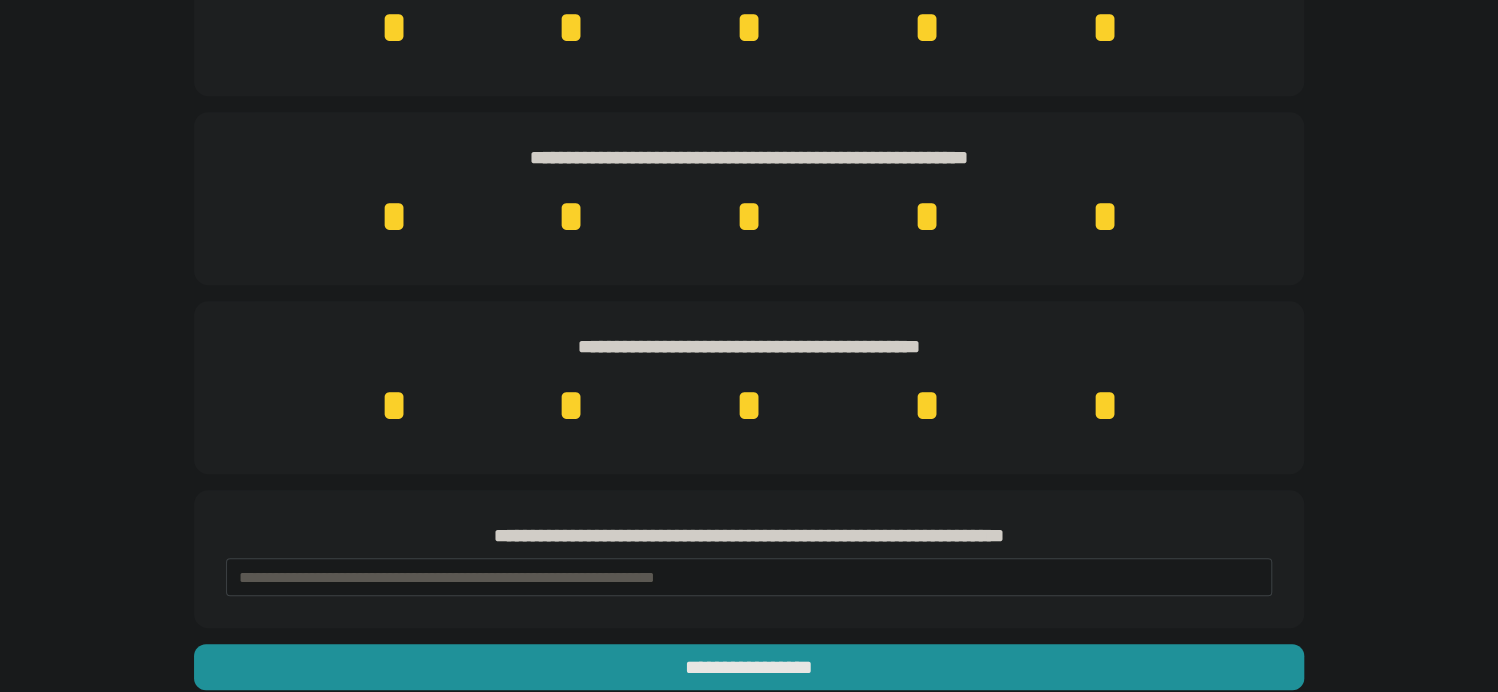 scroll, scrollTop: 541, scrollLeft: 0, axis: vertical 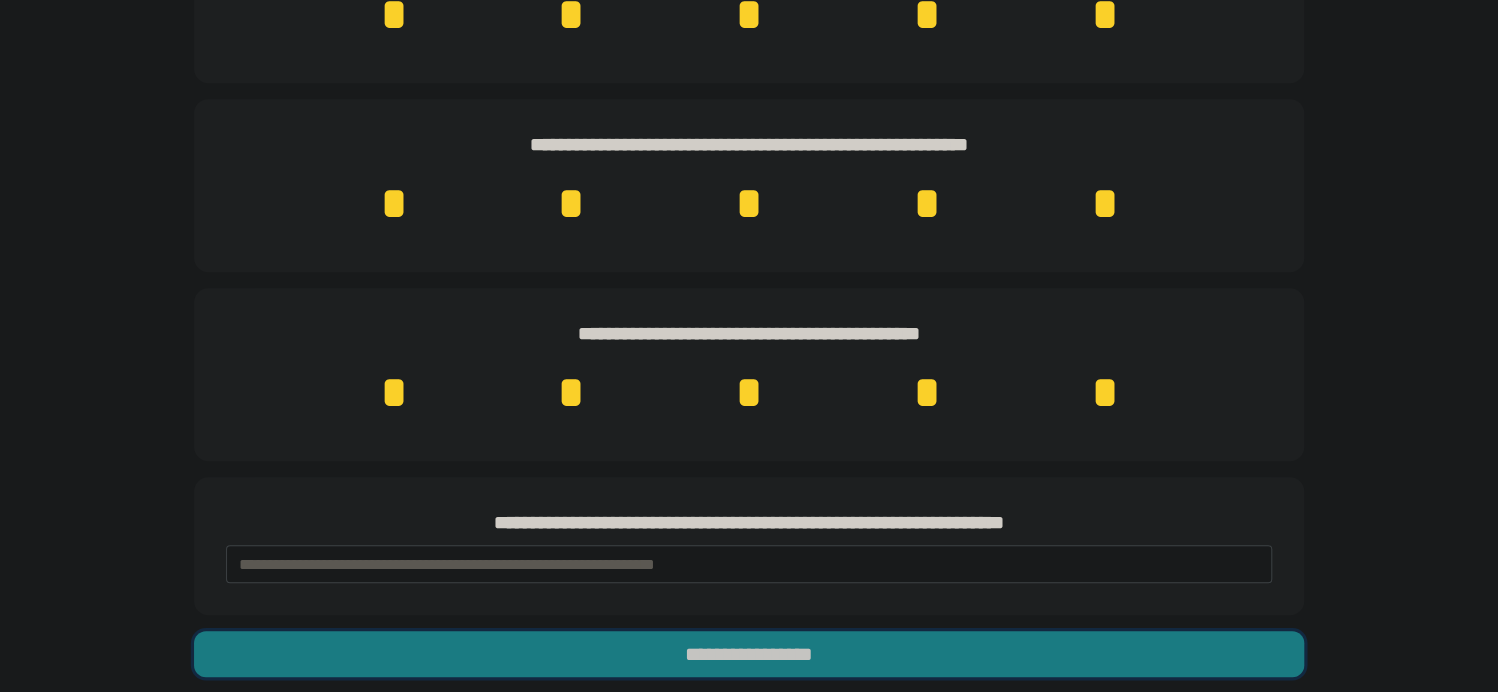 click on "**********" at bounding box center [749, 654] 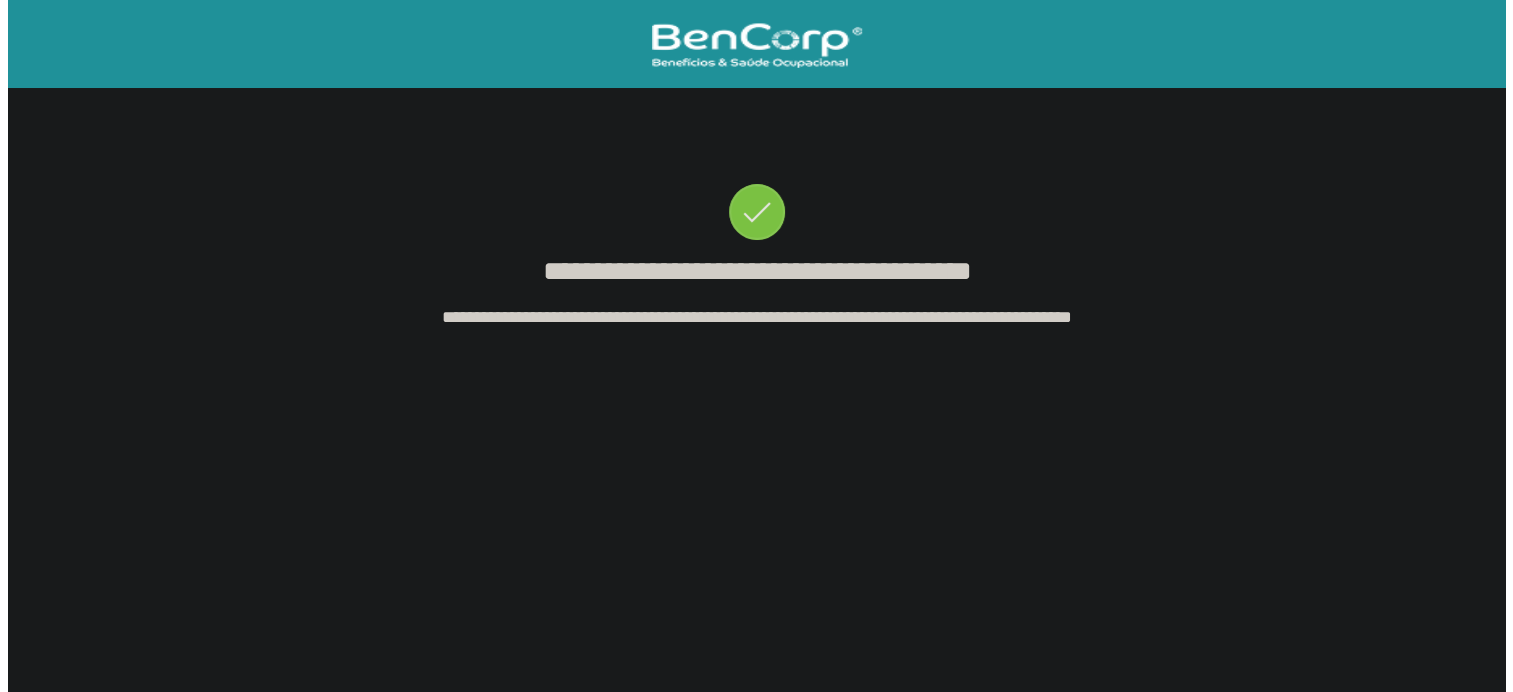 scroll, scrollTop: 0, scrollLeft: 0, axis: both 